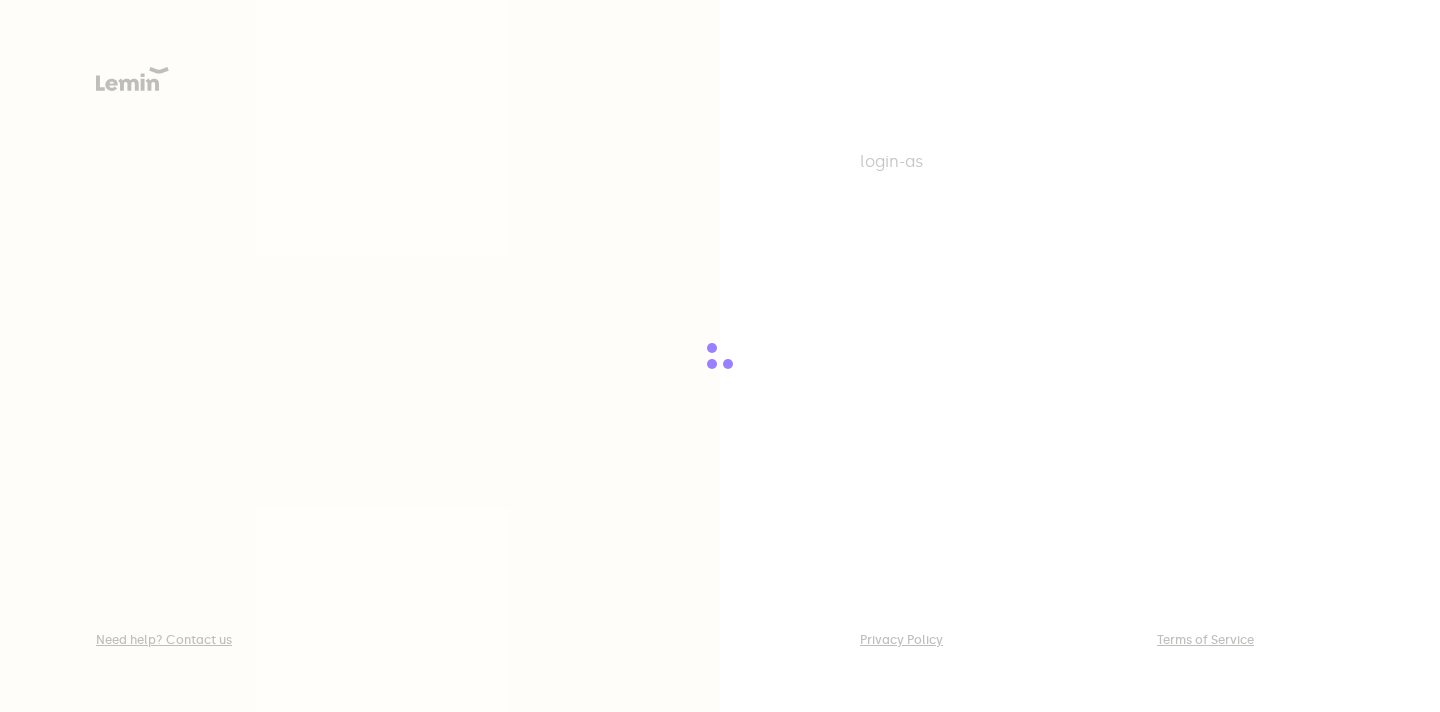 scroll, scrollTop: 0, scrollLeft: 0, axis: both 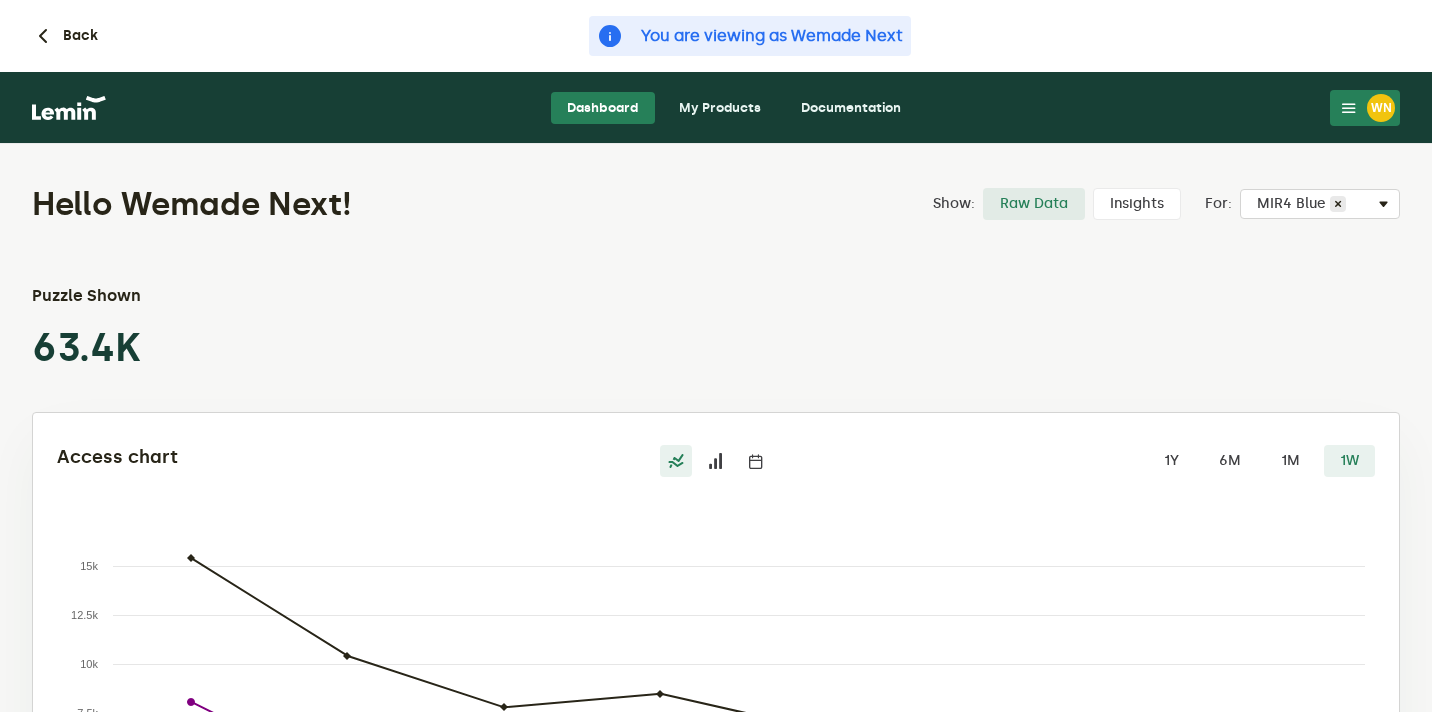 click on "My Products" at bounding box center (720, 108) 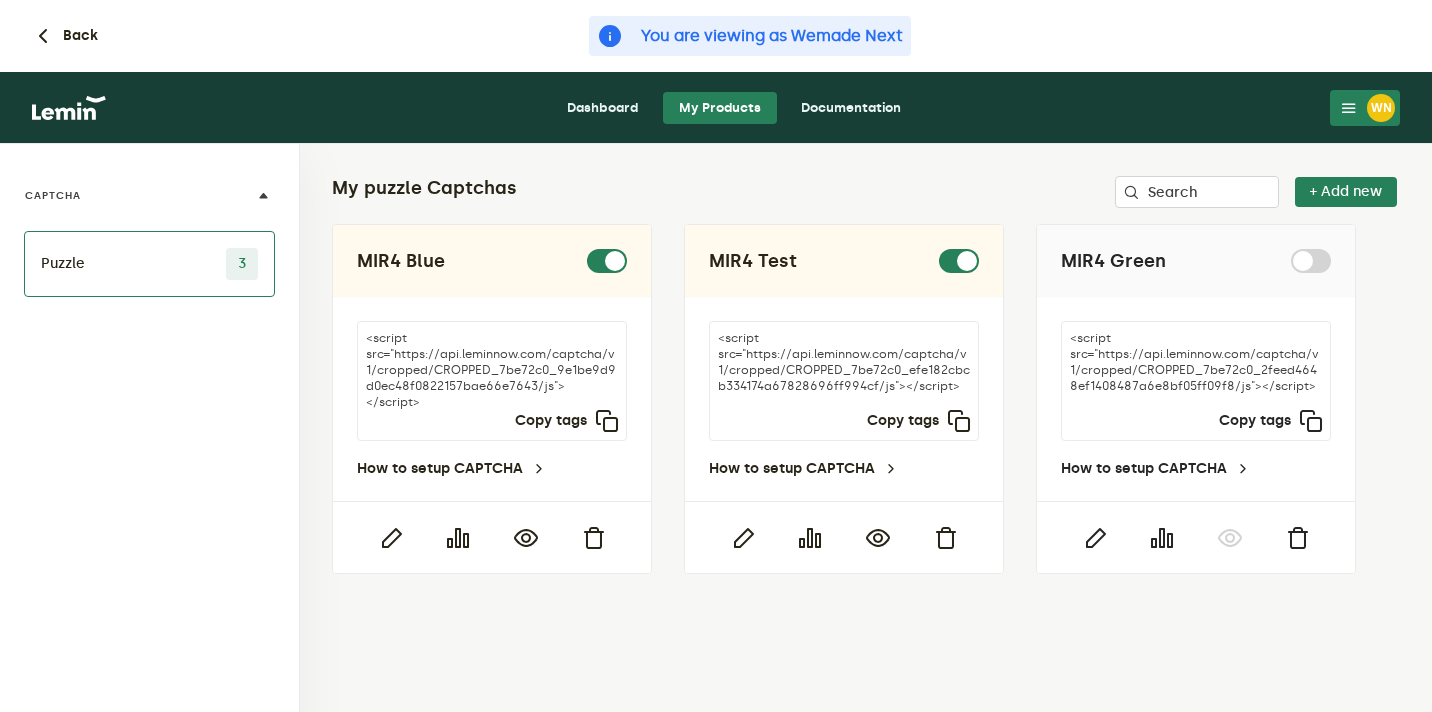 click on "Dashboard" at bounding box center [603, 108] 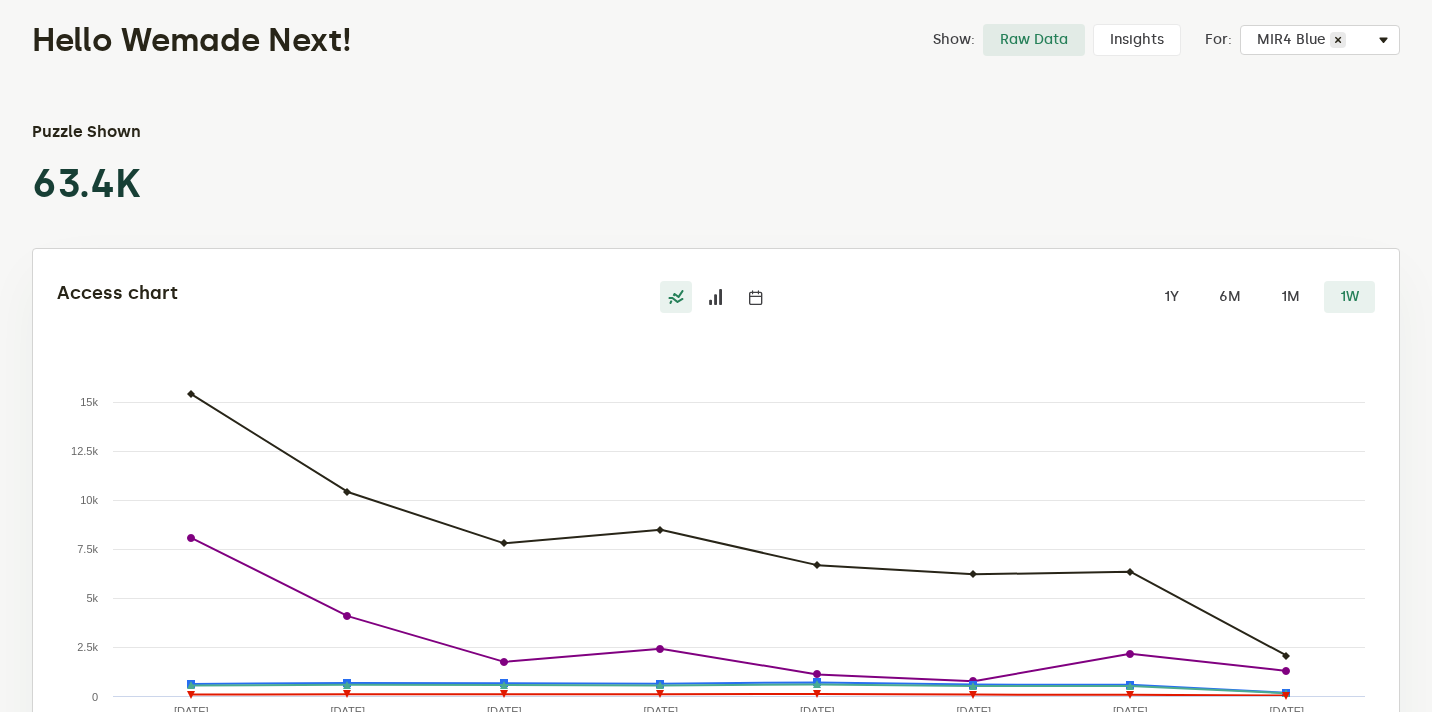 scroll, scrollTop: 0, scrollLeft: 0, axis: both 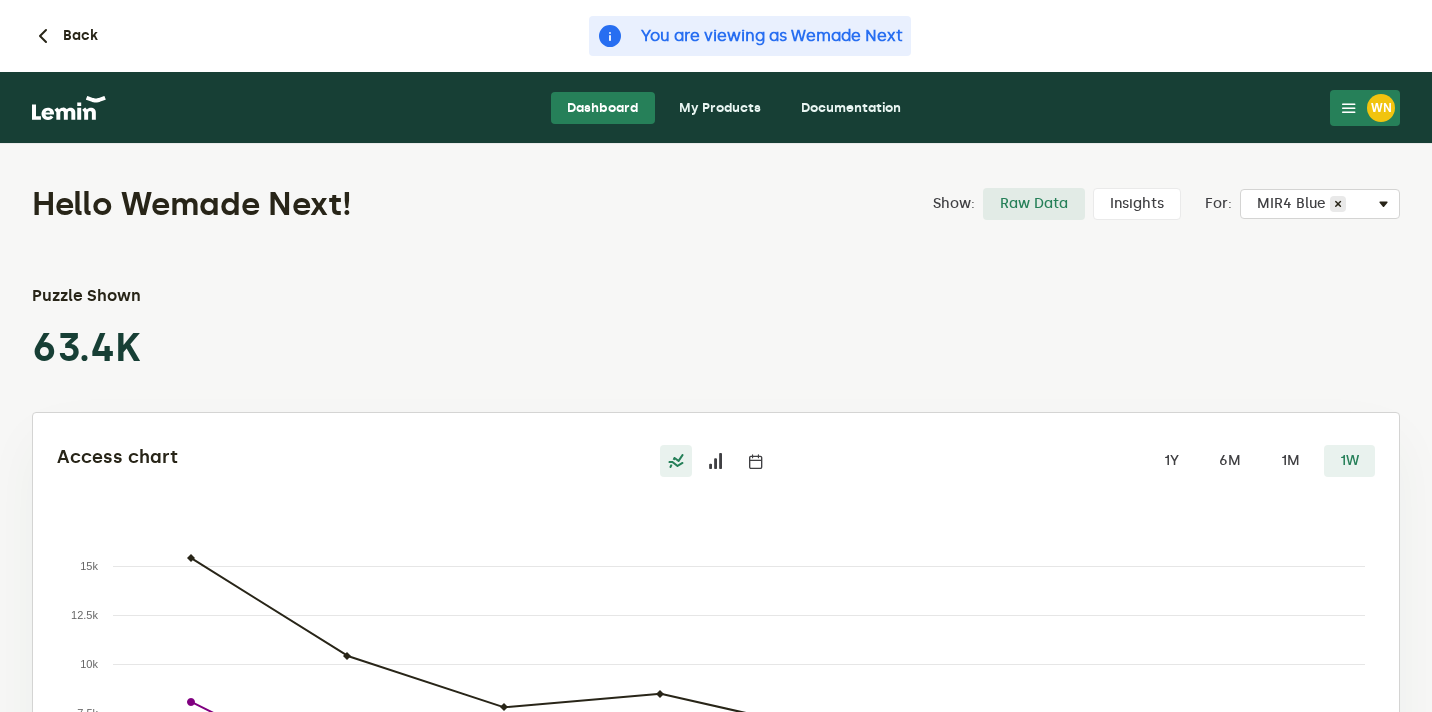 click on "My Products" at bounding box center [720, 108] 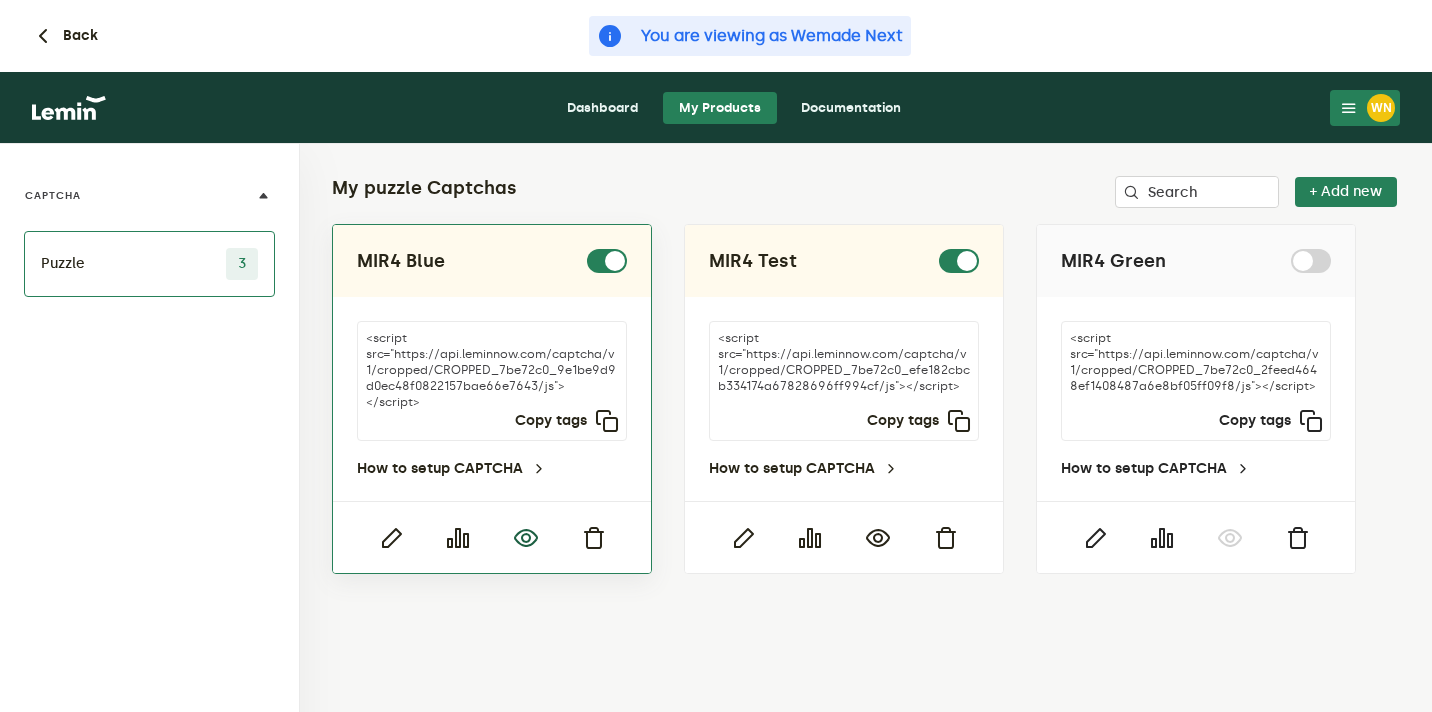 click at bounding box center [526, 538] 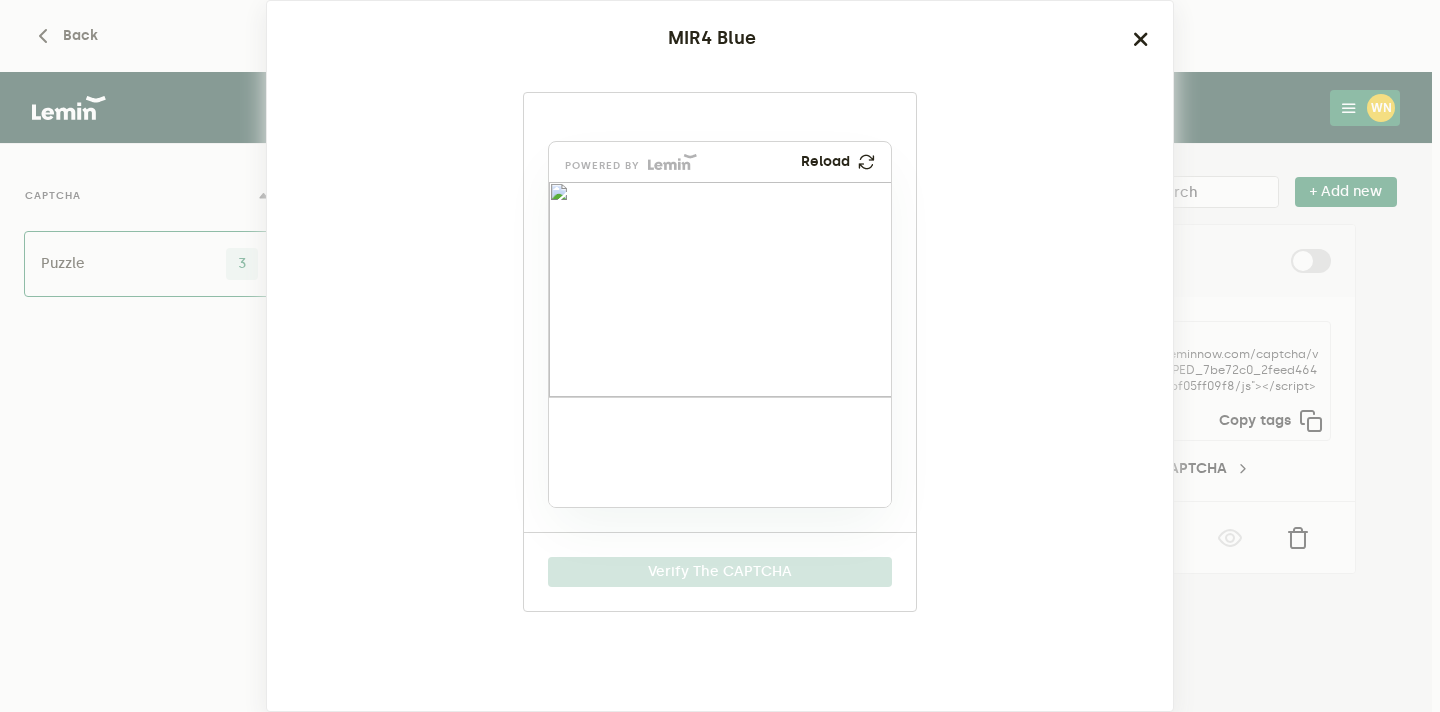 click on "MIR4 Blue                                              powered by                                                                                              Reload                                                                                                                                                                                                                                                                                                                                                                                        Verify The CAPTCHA" at bounding box center [720, 356] 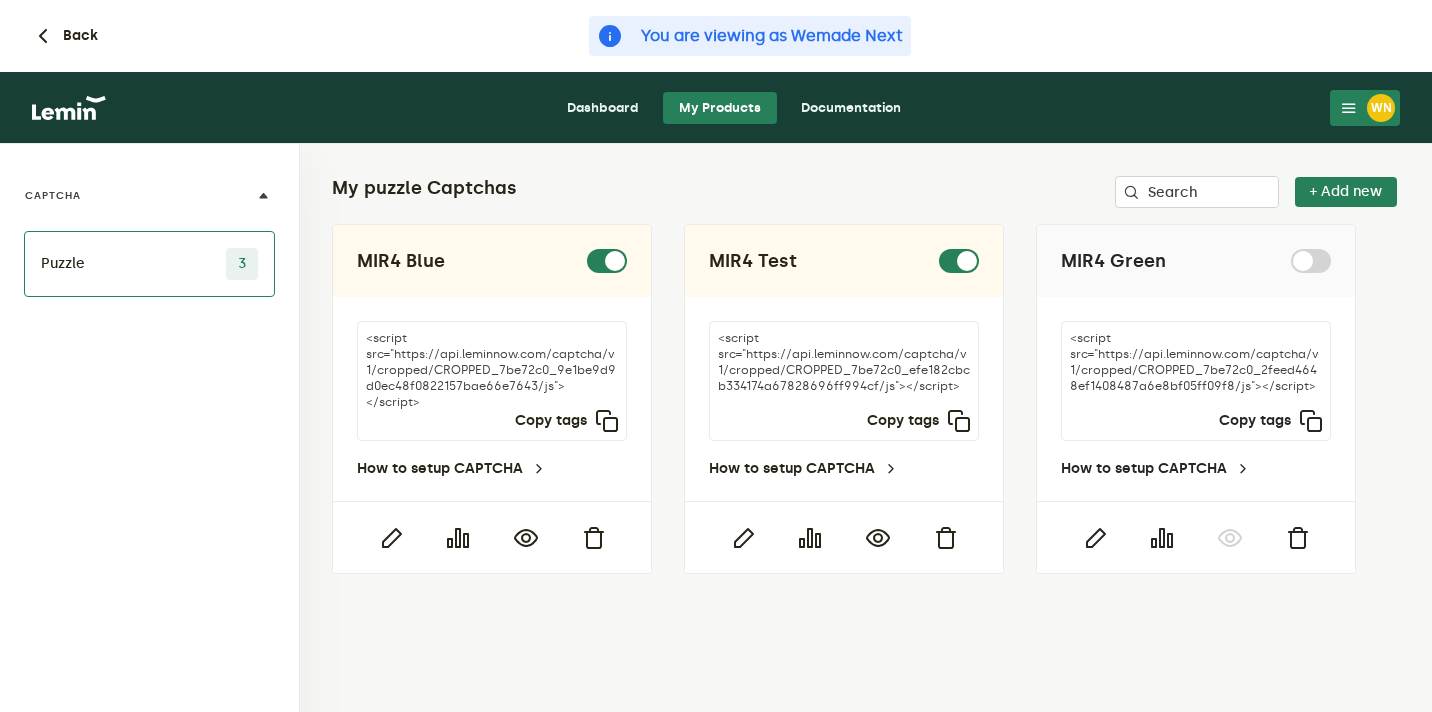 click on "Dashboard   My Products   Documentation   WN   WN  Wemade Next  nextwemade@gmail.com   Account   Change Password   Payments   Team Members   Log out" at bounding box center (716, 108) 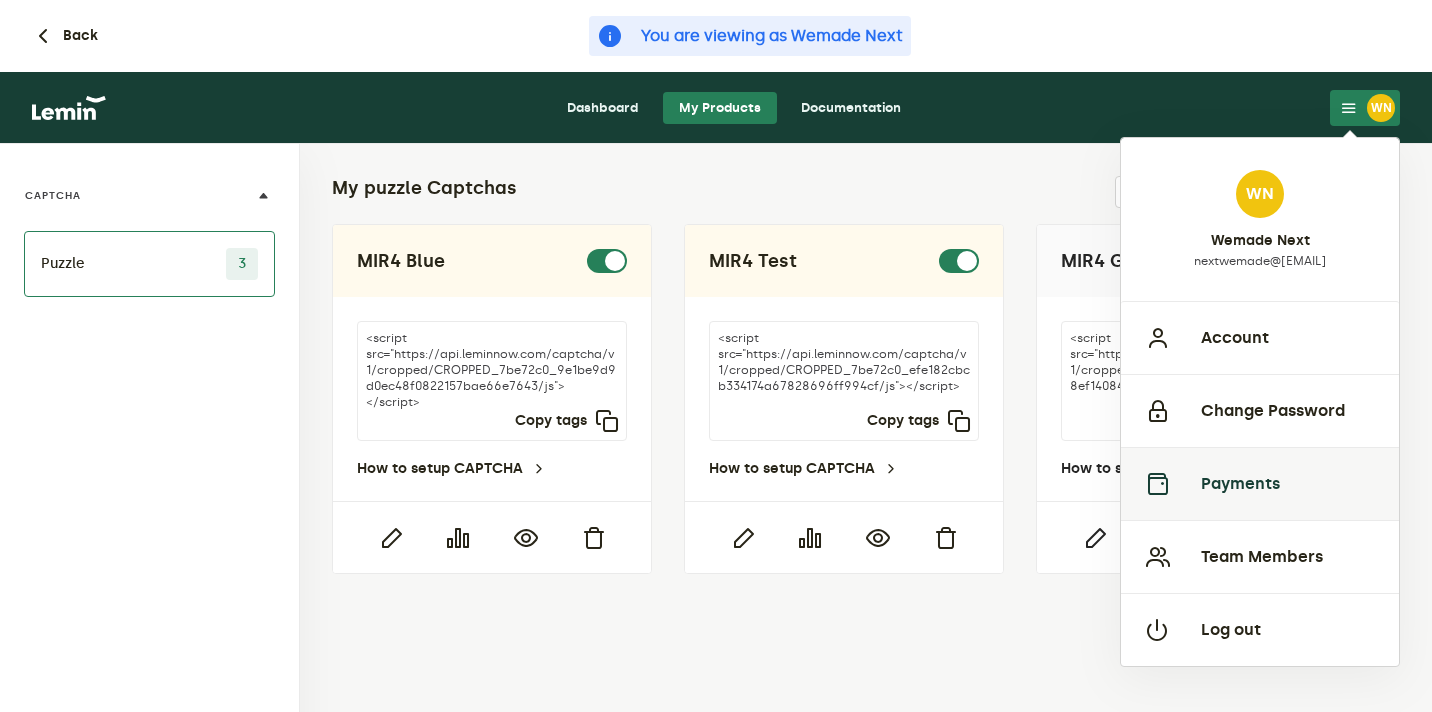 click on "Payments" at bounding box center [1260, 483] 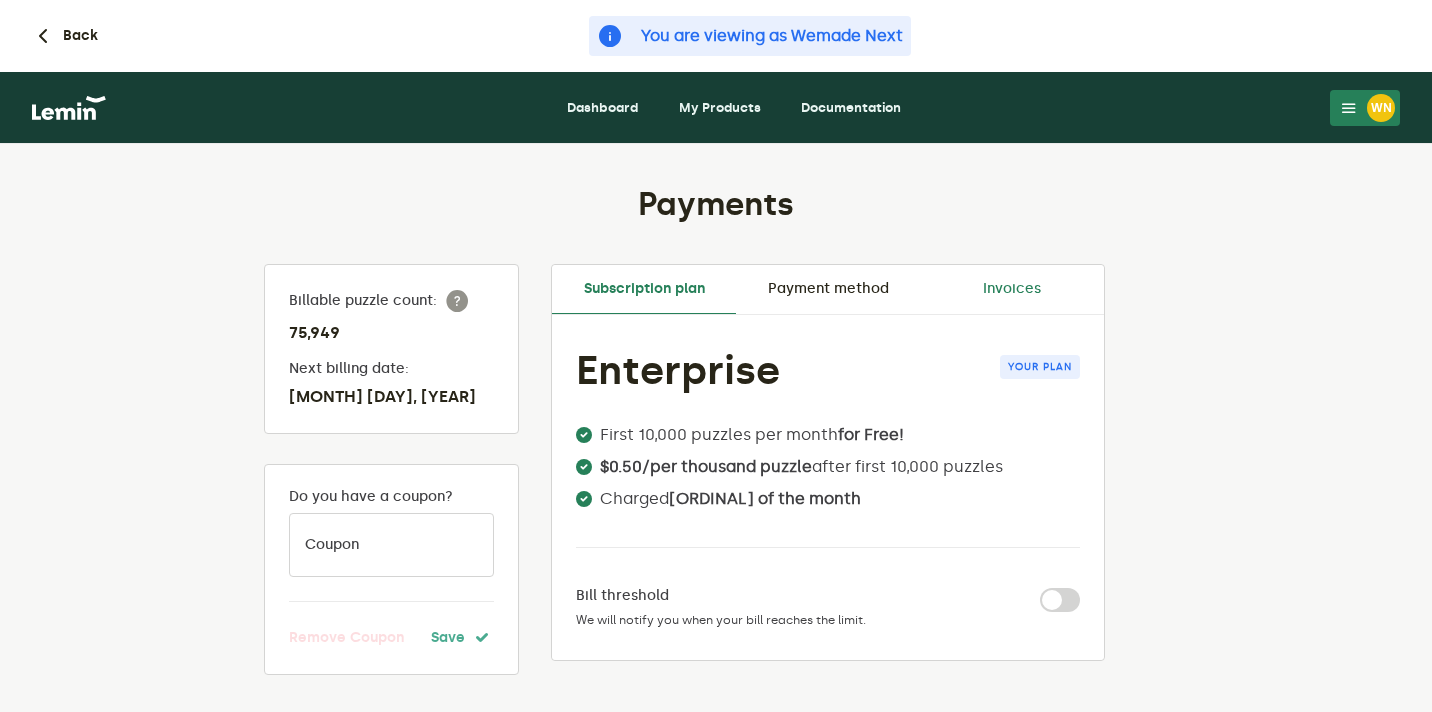 click on "Invoices" at bounding box center [1012, 289] 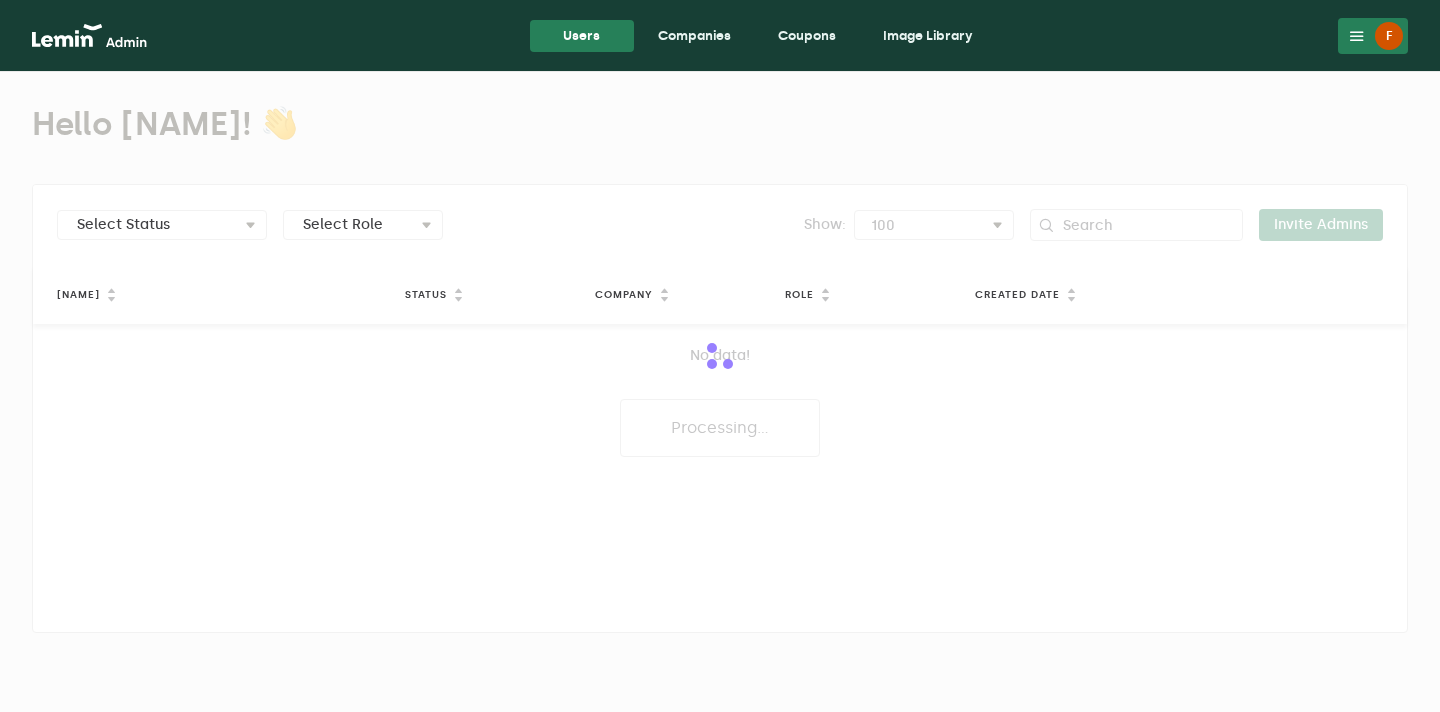 scroll, scrollTop: 0, scrollLeft: 0, axis: both 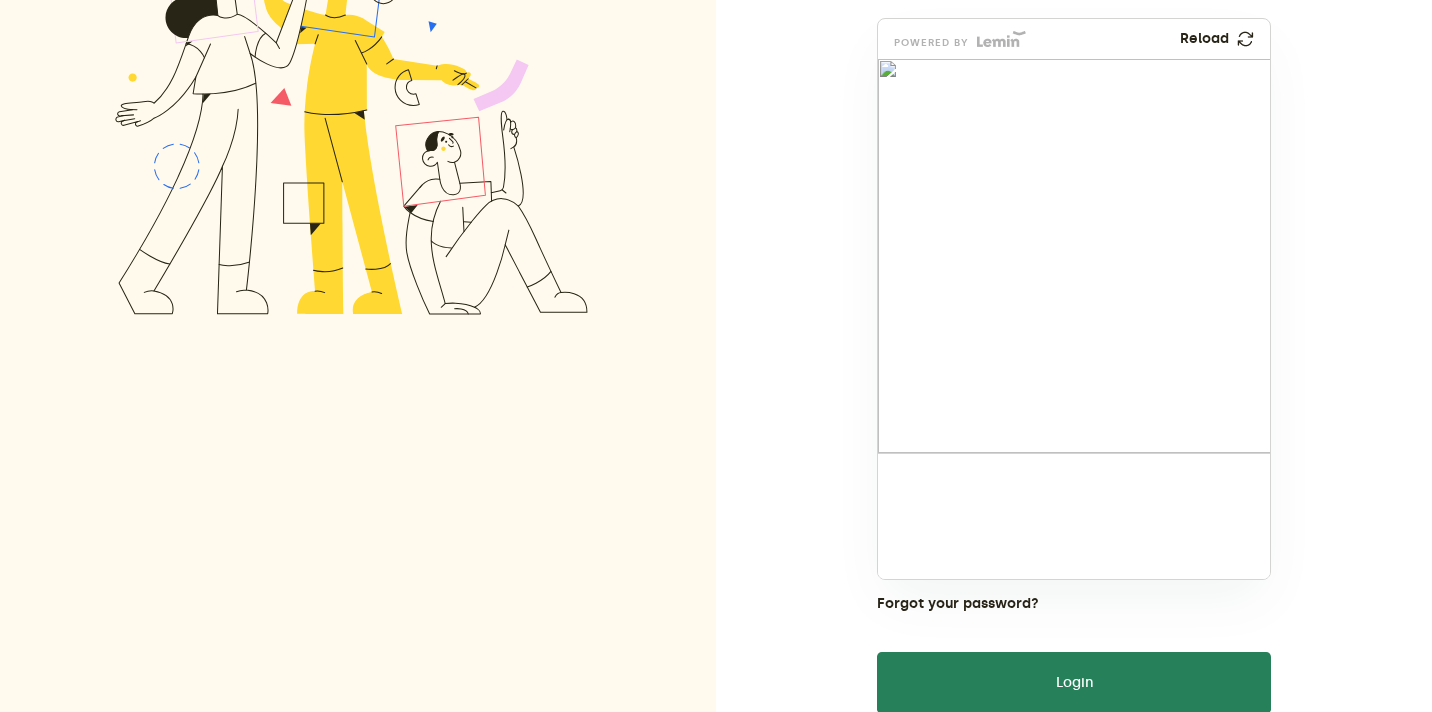 drag, startPoint x: 923, startPoint y: 533, endPoint x: 1073, endPoint y: 324, distance: 257.25668 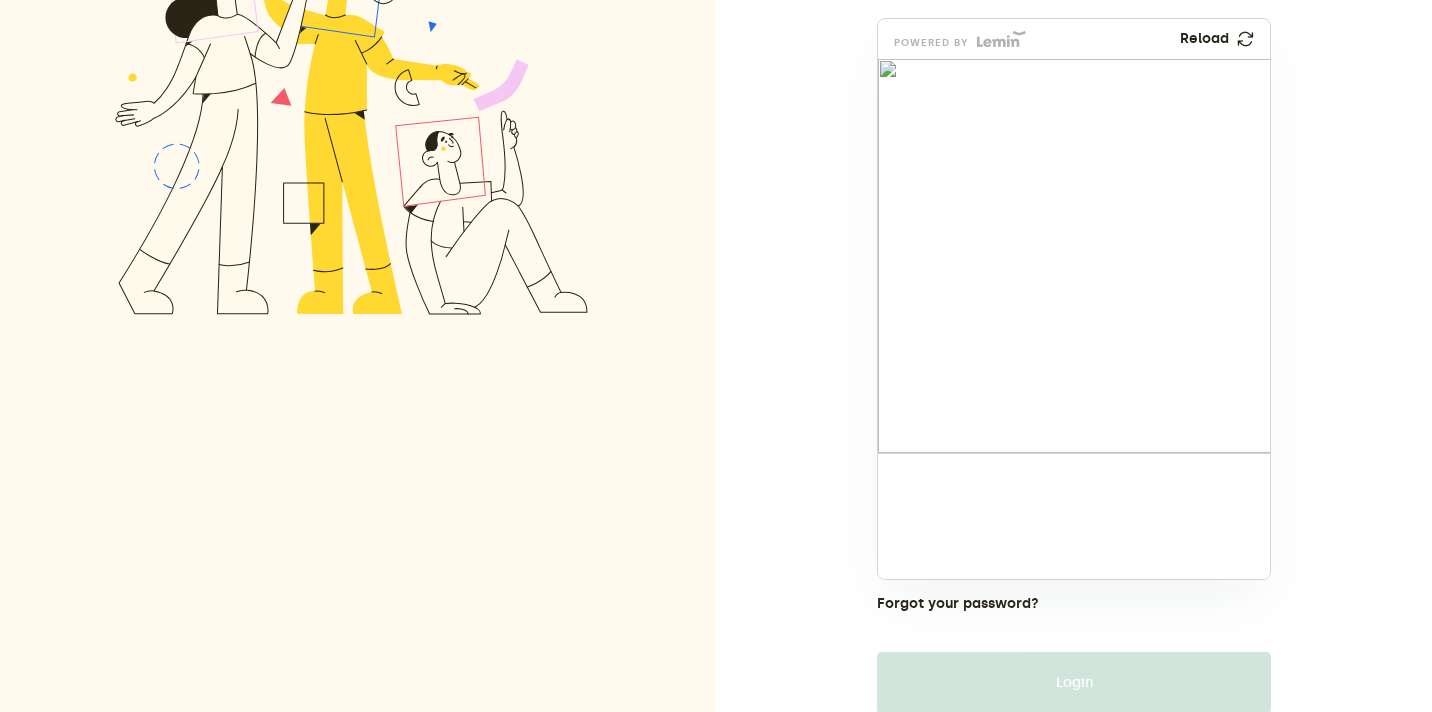 drag, startPoint x: 1025, startPoint y: 523, endPoint x: 1110, endPoint y: 135, distance: 397.20145 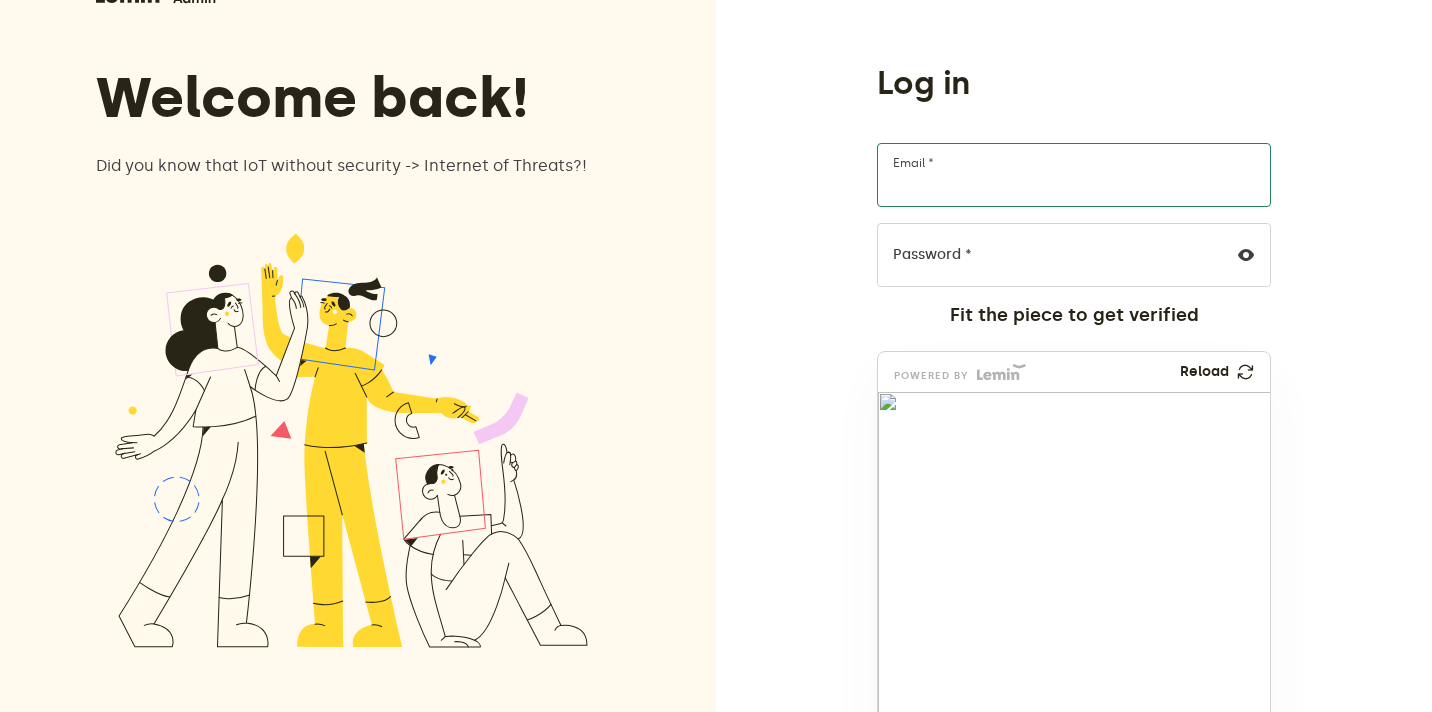 click on "Email *" at bounding box center [1074, 175] 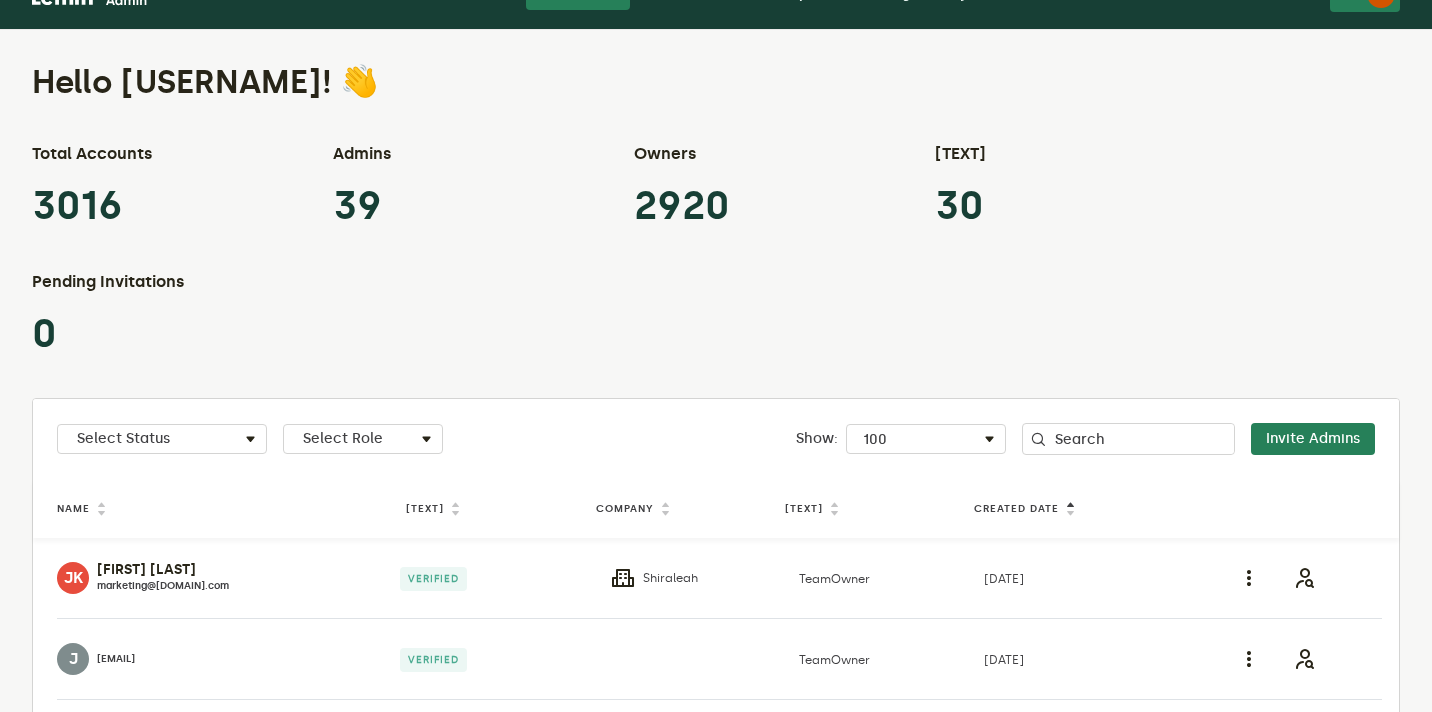 scroll, scrollTop: 0, scrollLeft: 0, axis: both 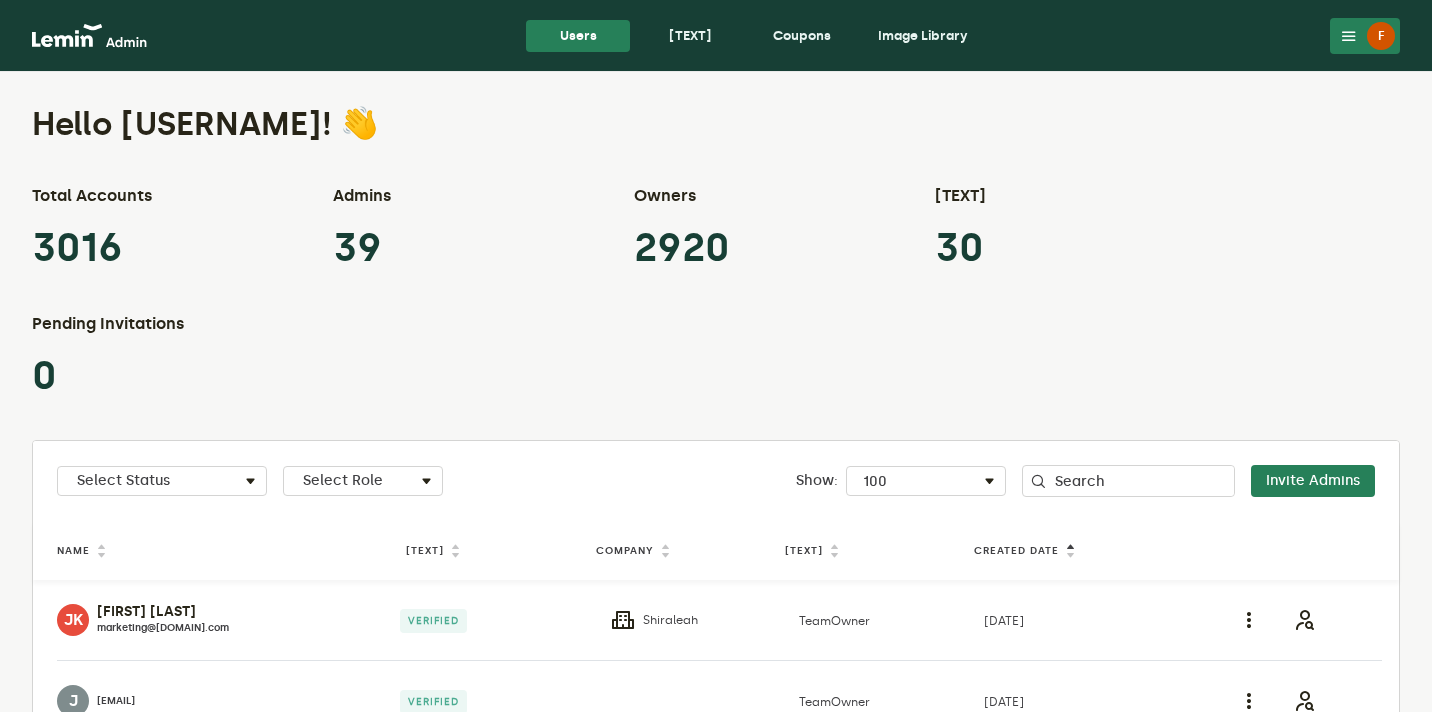 click on "[TEXT]" at bounding box center (690, 36) 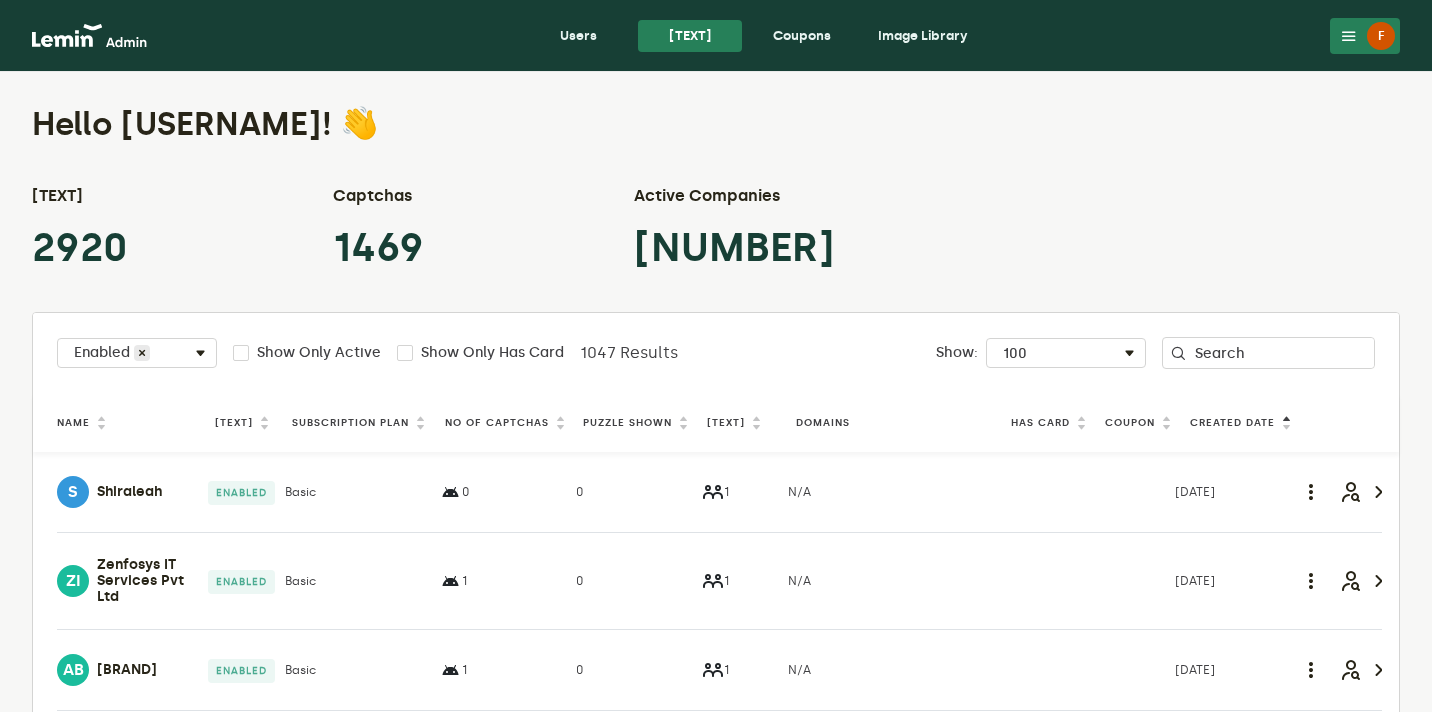 click on "Puzzle Shown" at bounding box center (627, 423) 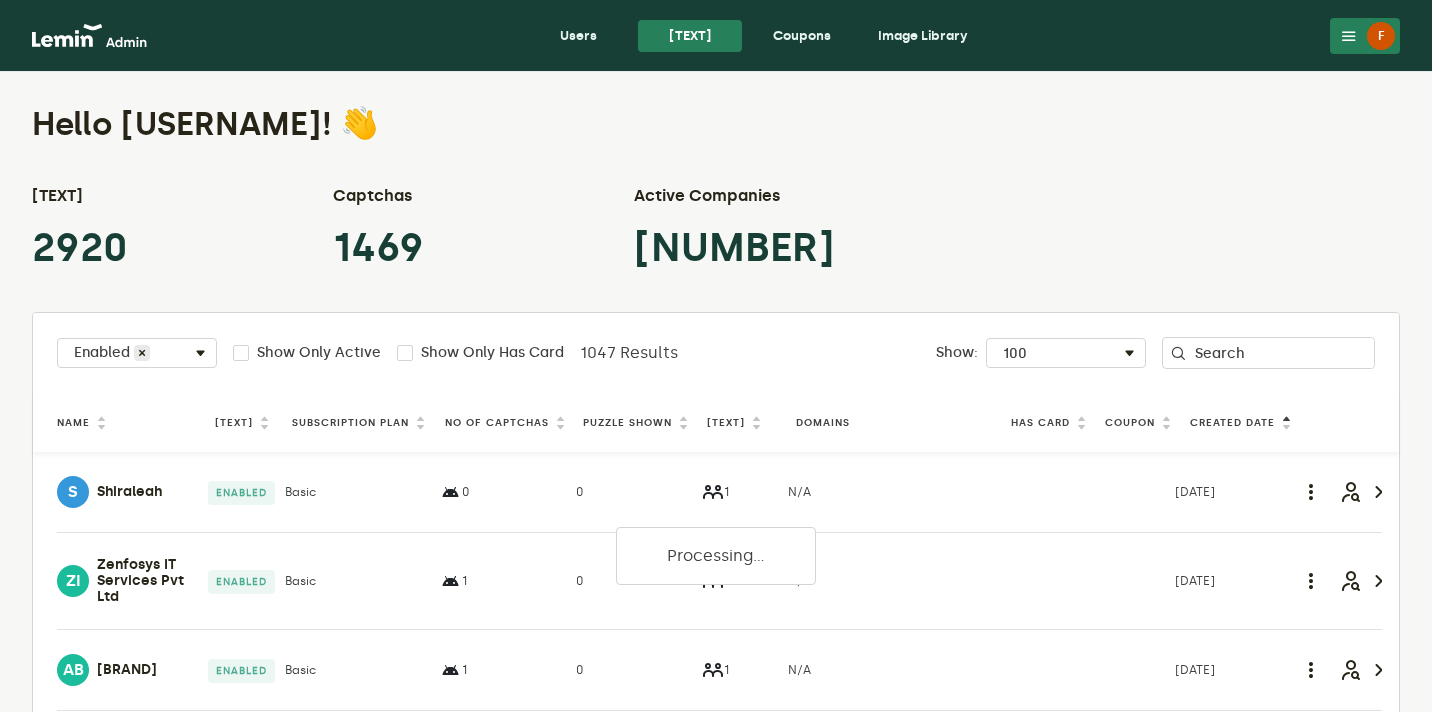 click on "Puzzle Shown" at bounding box center (627, 423) 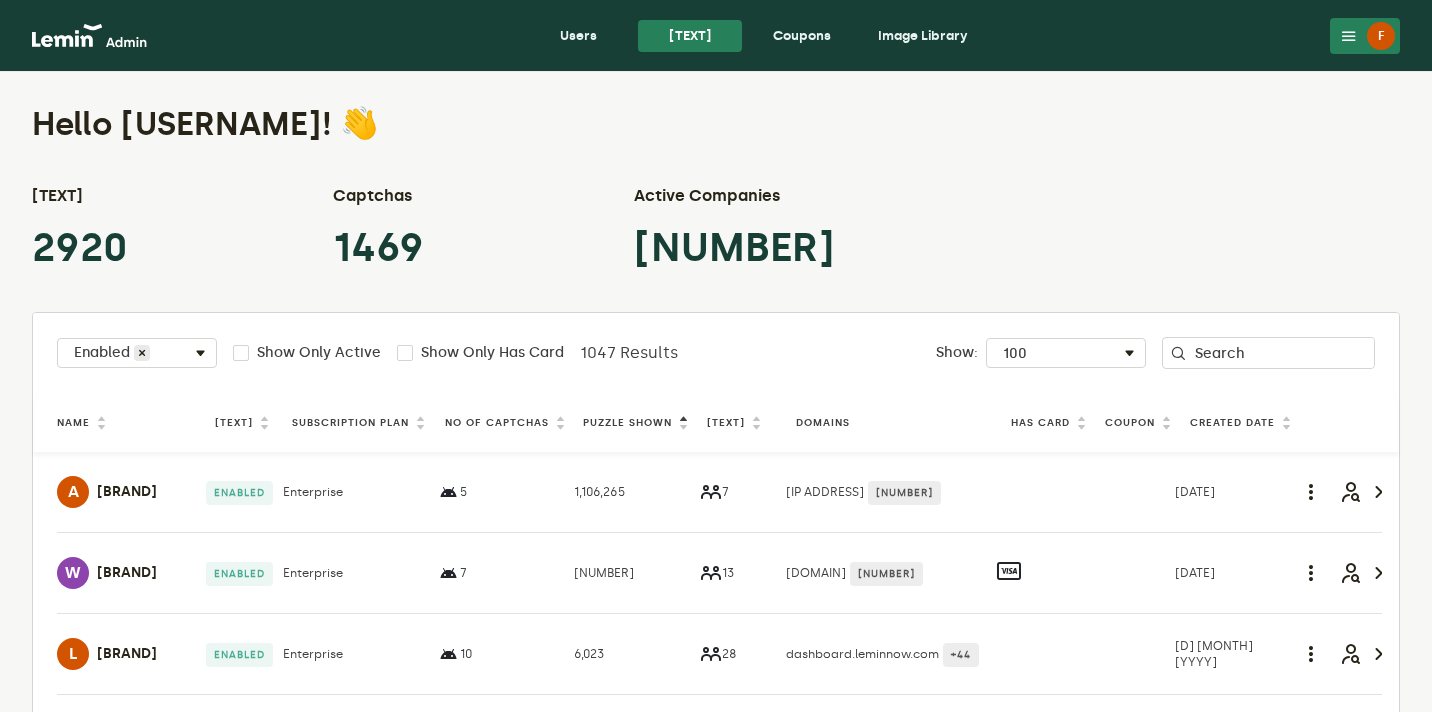 scroll, scrollTop: 123, scrollLeft: 0, axis: vertical 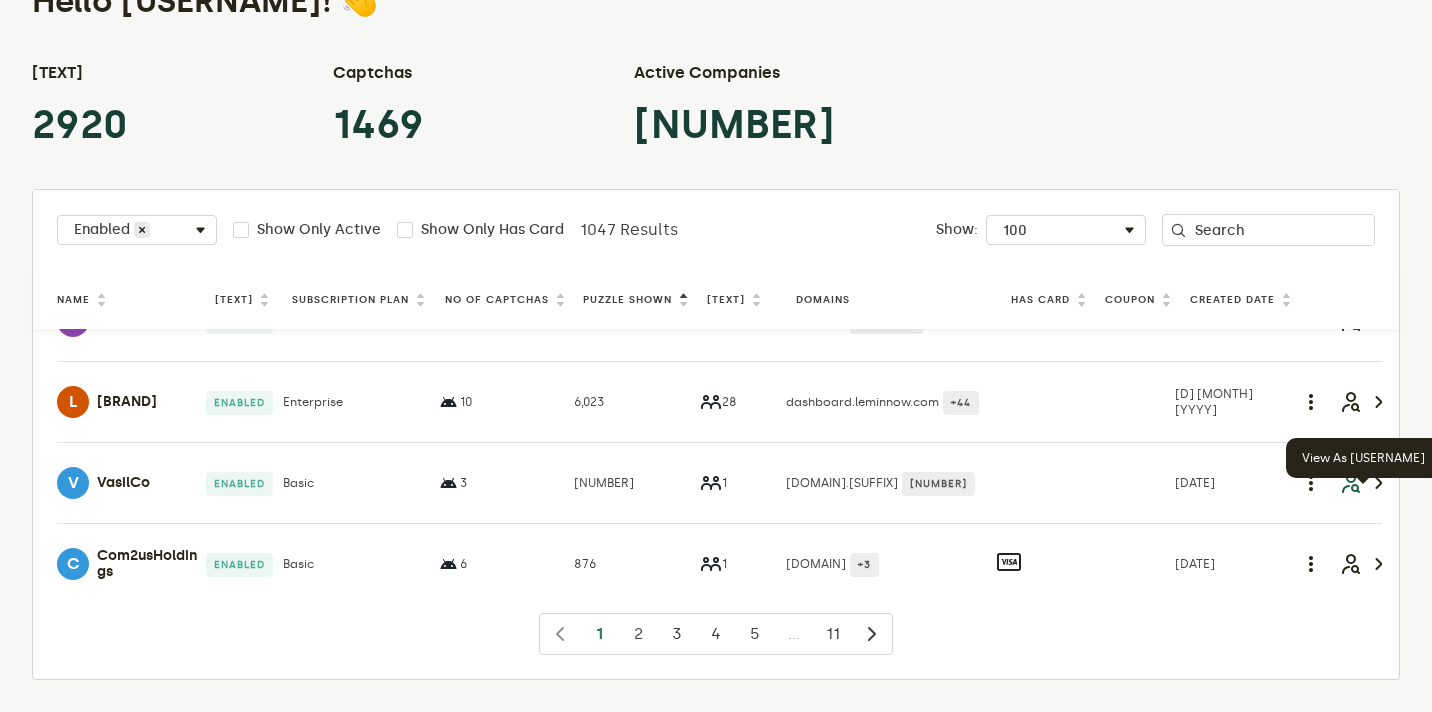 click at bounding box center (1350, 483) 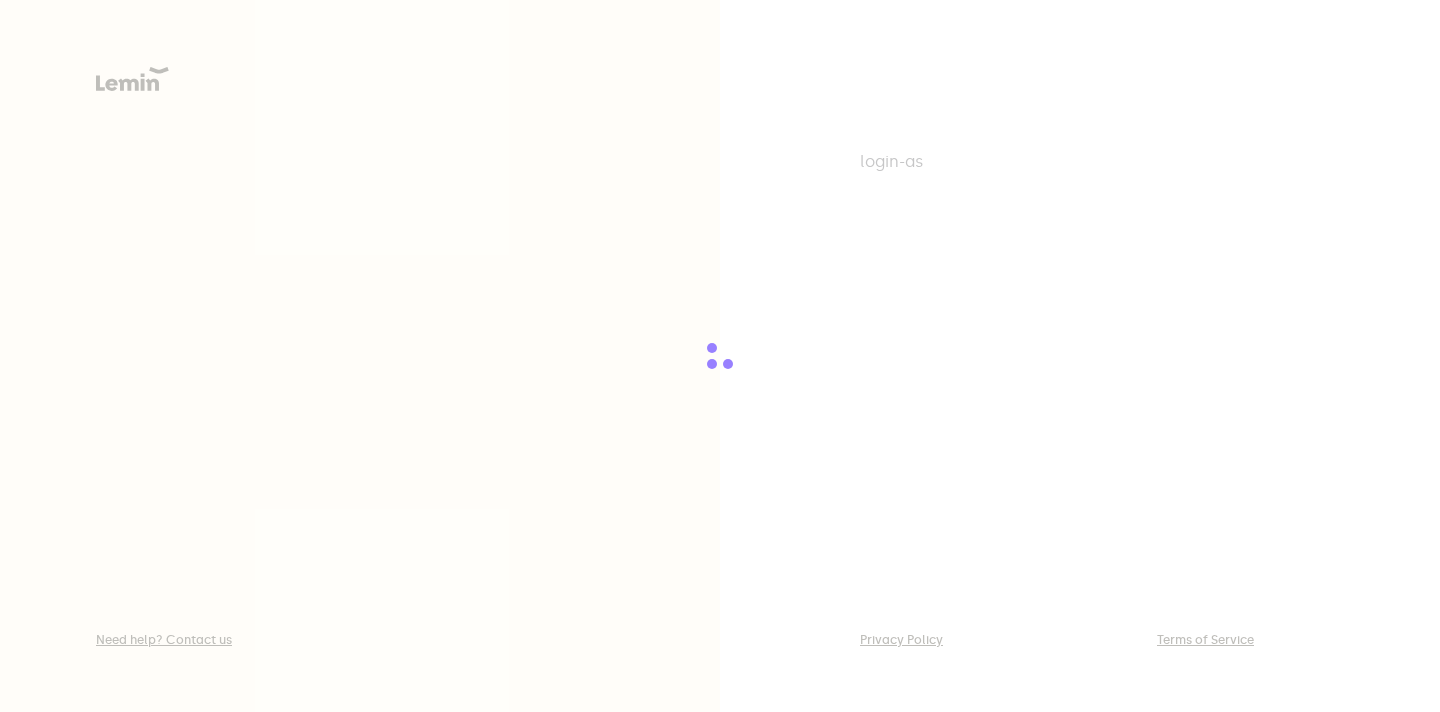 scroll, scrollTop: 0, scrollLeft: 0, axis: both 